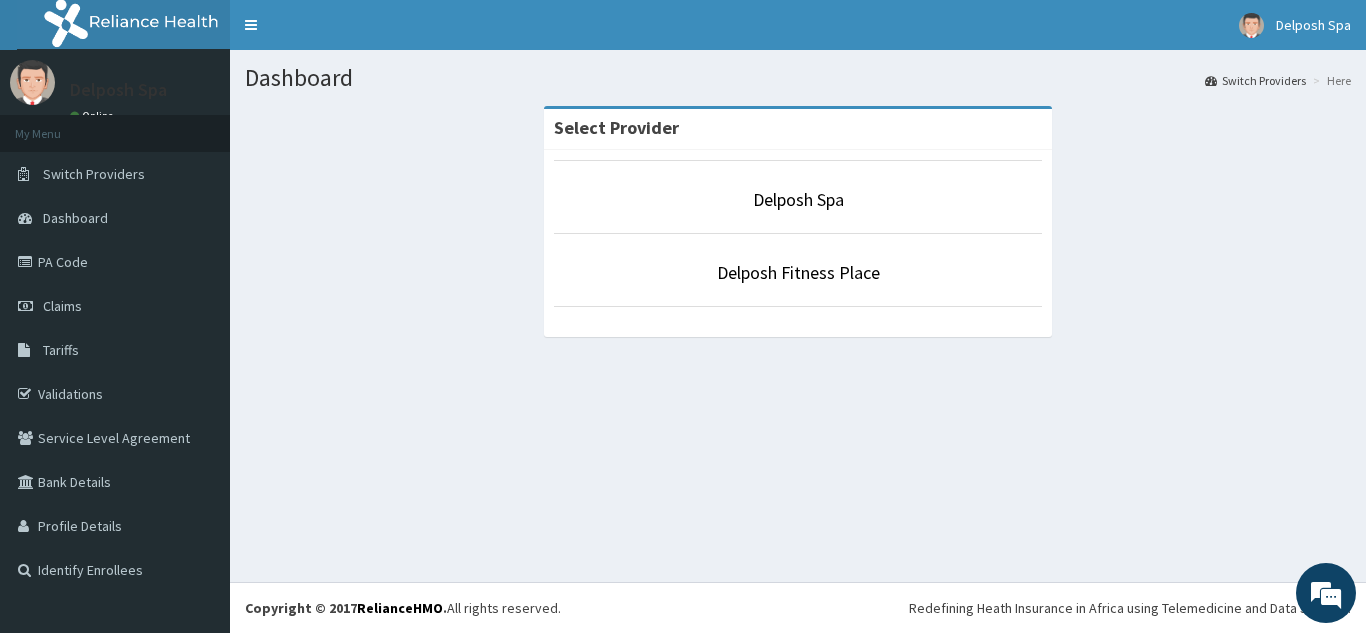 scroll, scrollTop: 0, scrollLeft: 0, axis: both 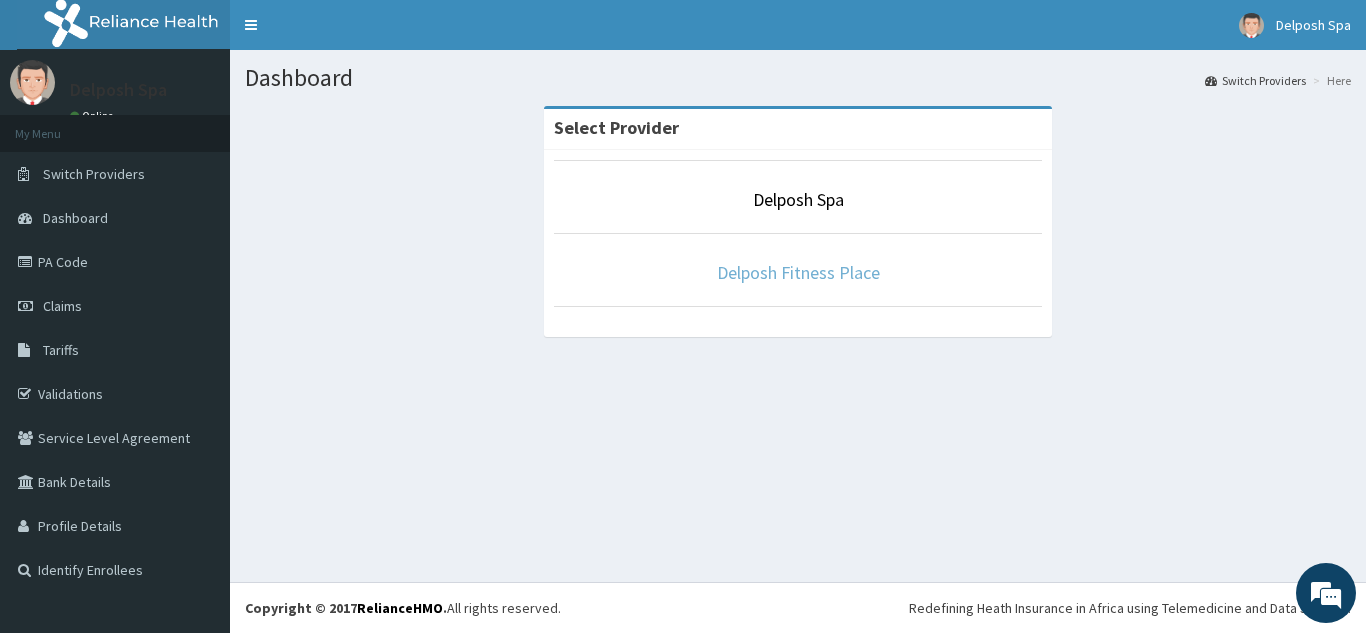 click on "Delposh Fitness Place" at bounding box center (798, 272) 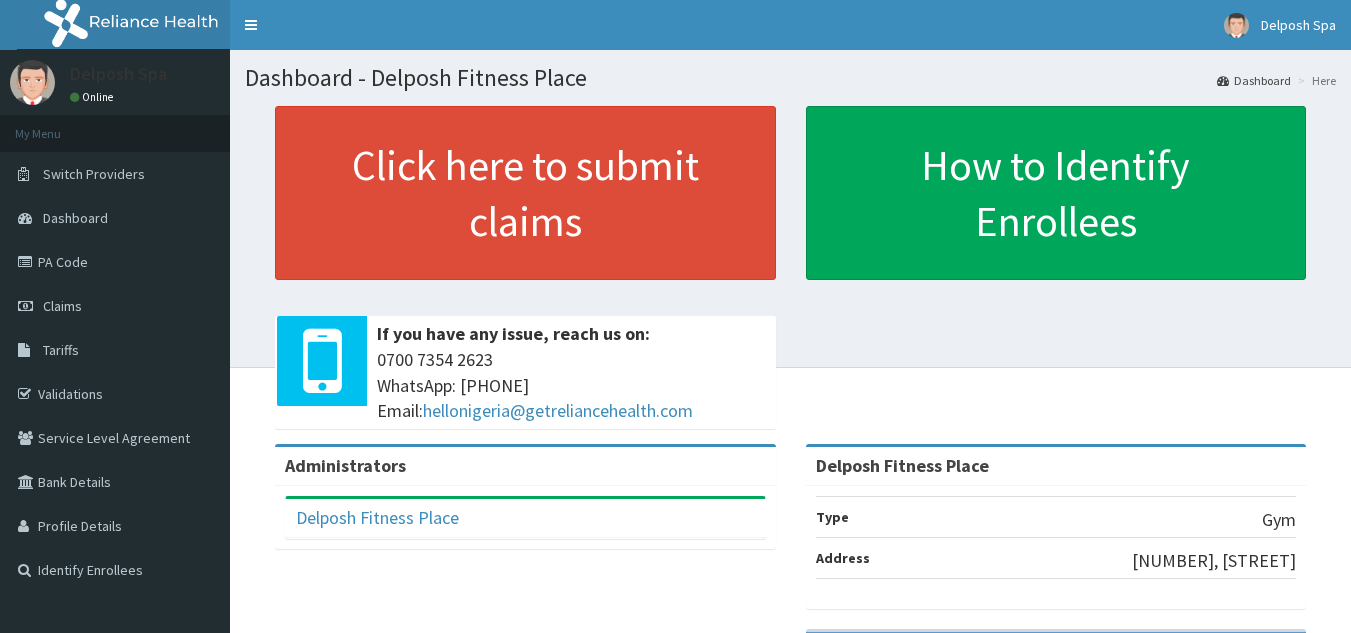 scroll, scrollTop: 0, scrollLeft: 0, axis: both 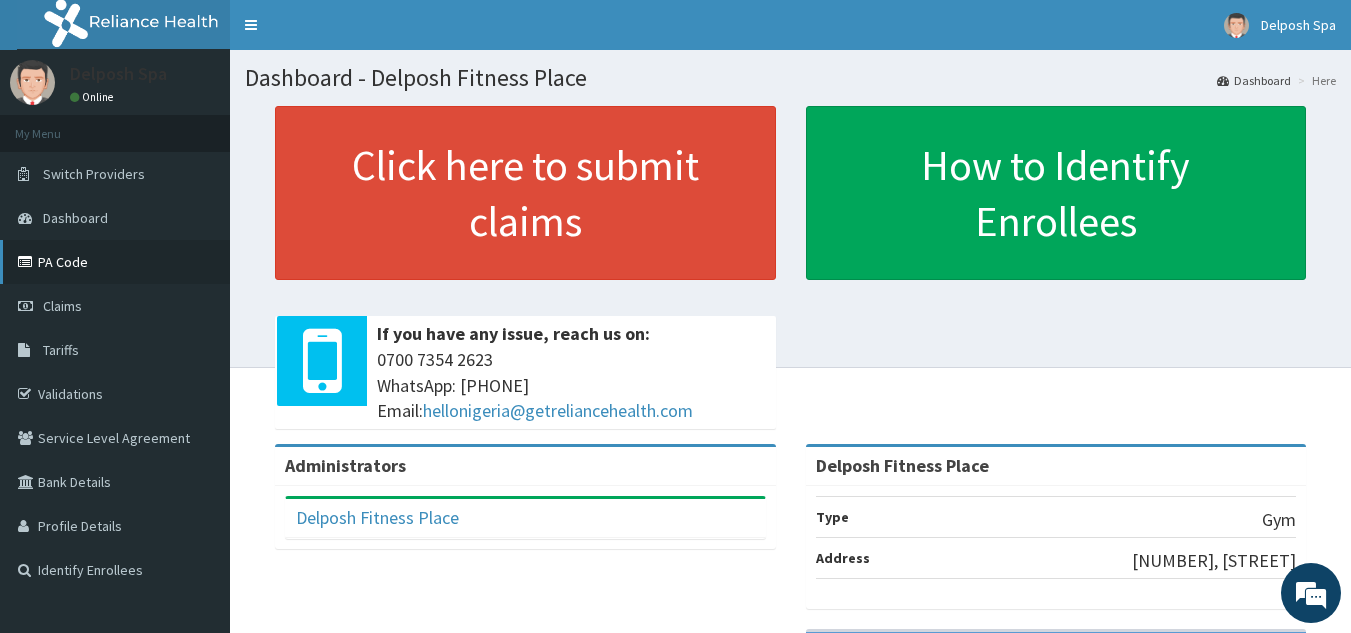click on "PA Code" at bounding box center [115, 262] 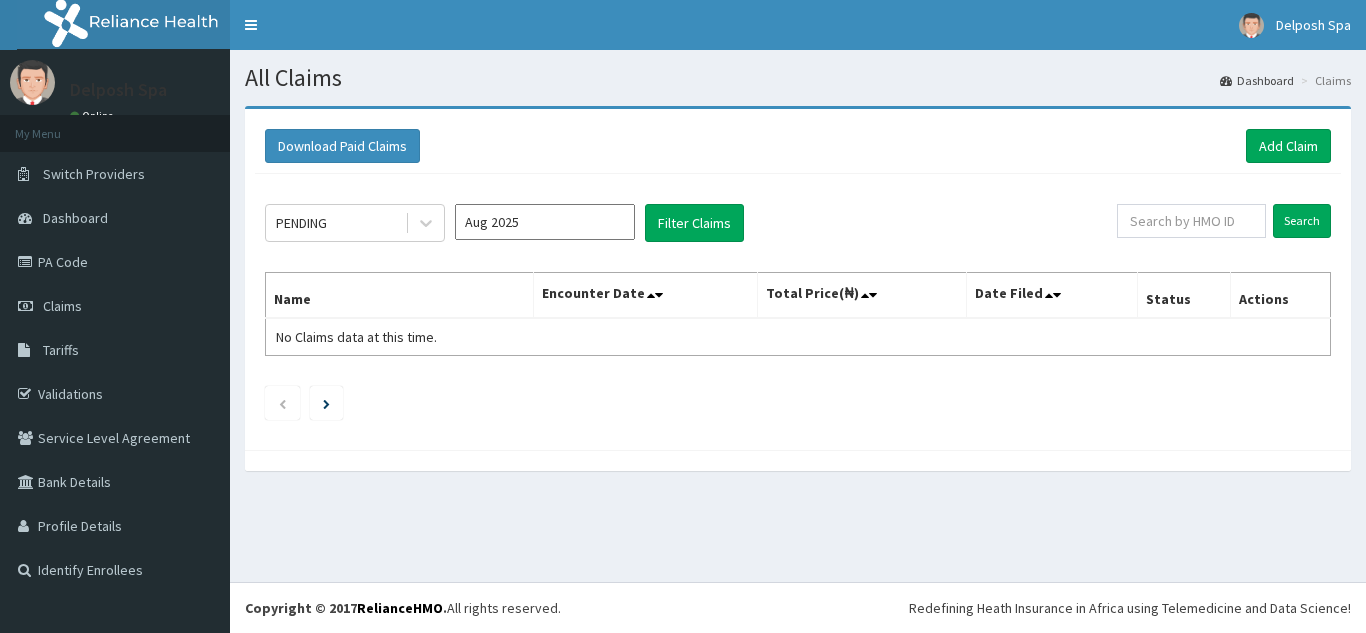 scroll, scrollTop: 0, scrollLeft: 0, axis: both 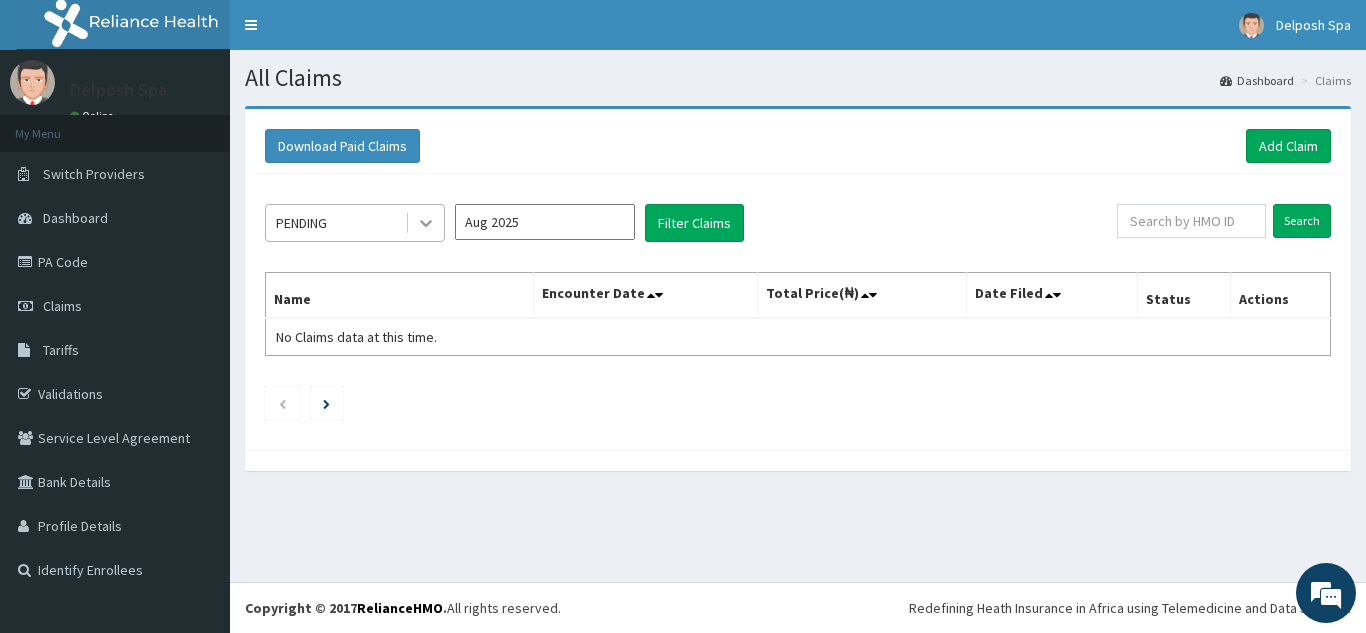 click 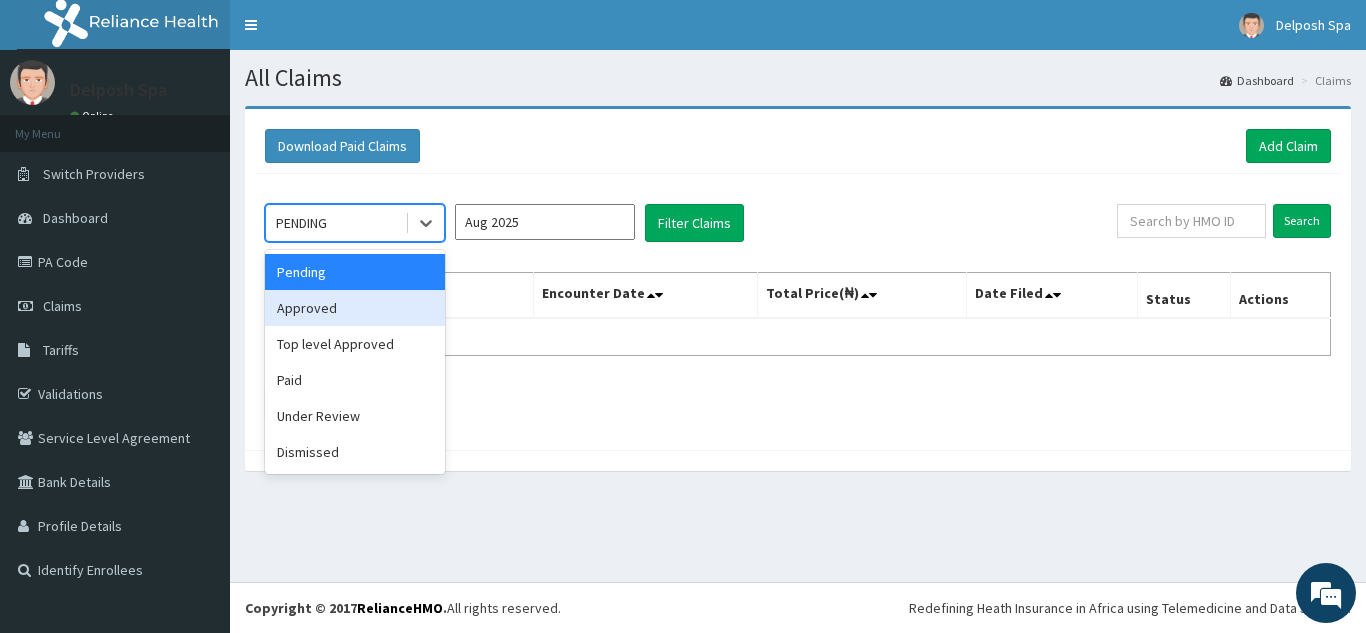 click on "Approved" at bounding box center [355, 308] 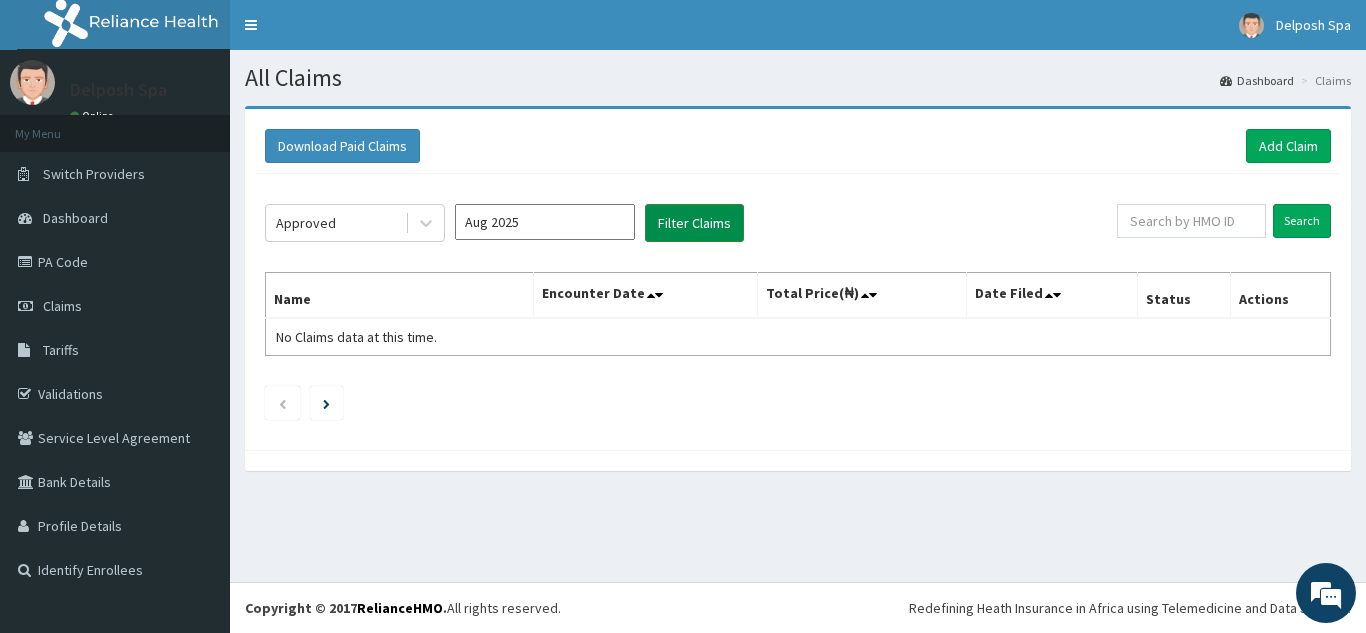 click on "Filter Claims" at bounding box center (694, 223) 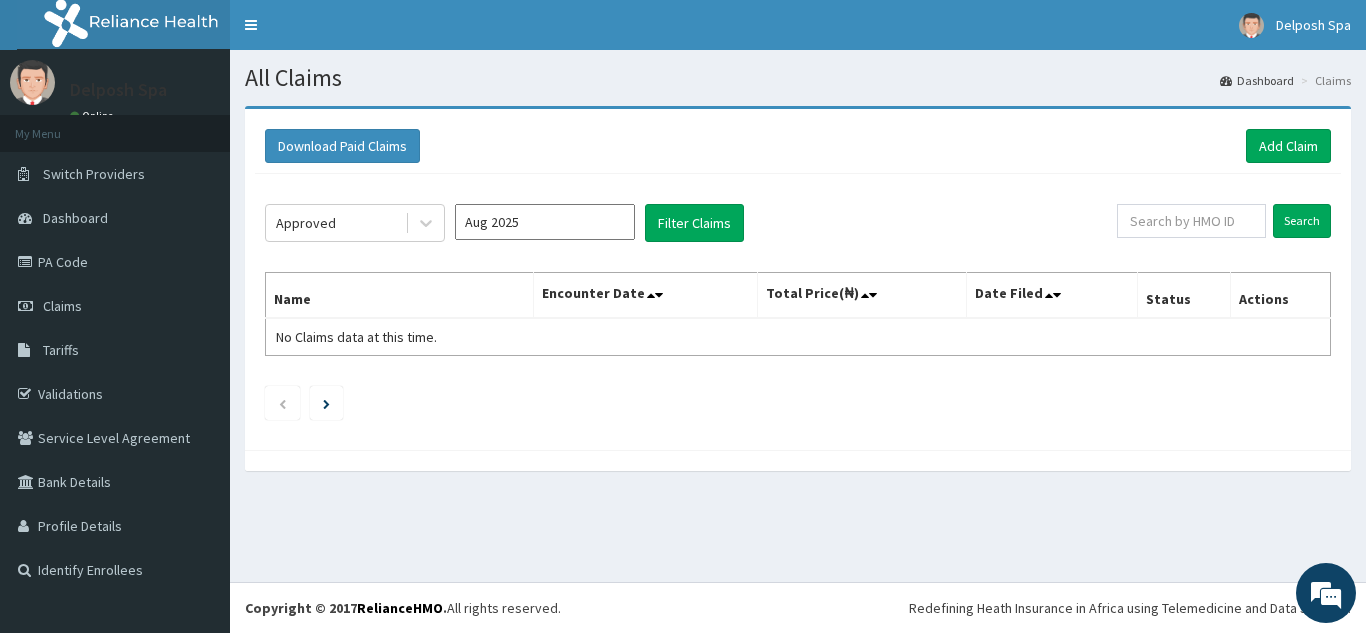 click on "Aug 2025" at bounding box center [545, 222] 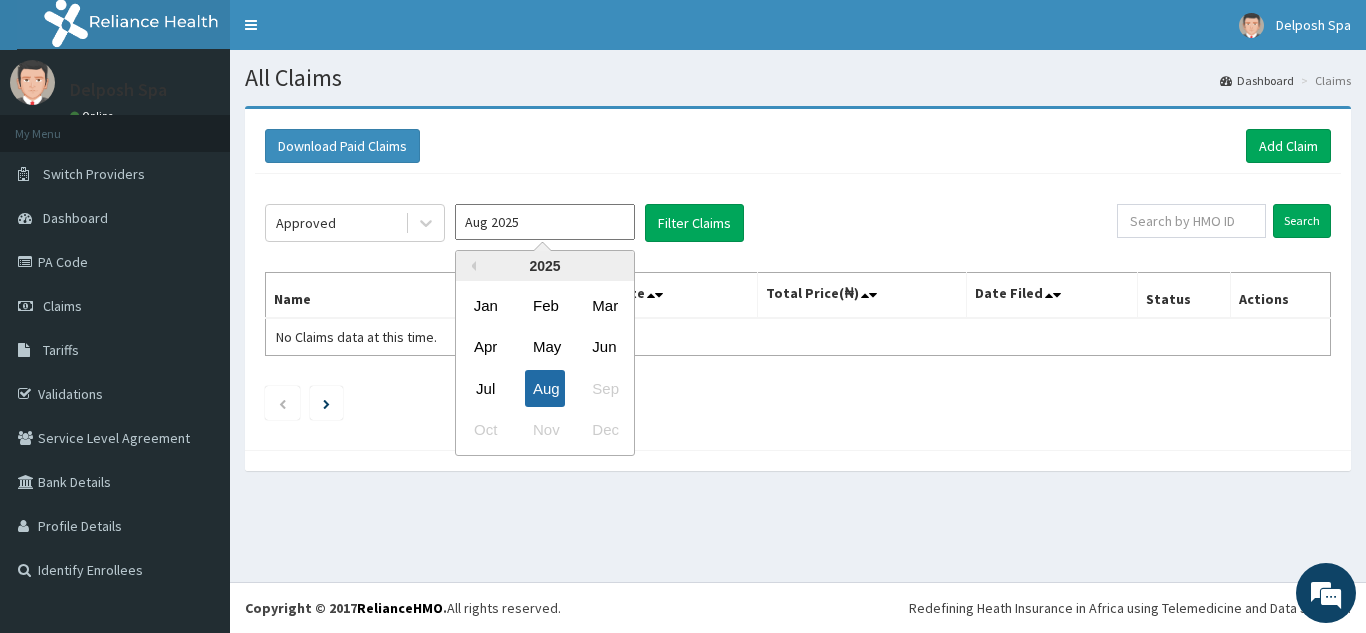 click on "Aug" at bounding box center (545, 388) 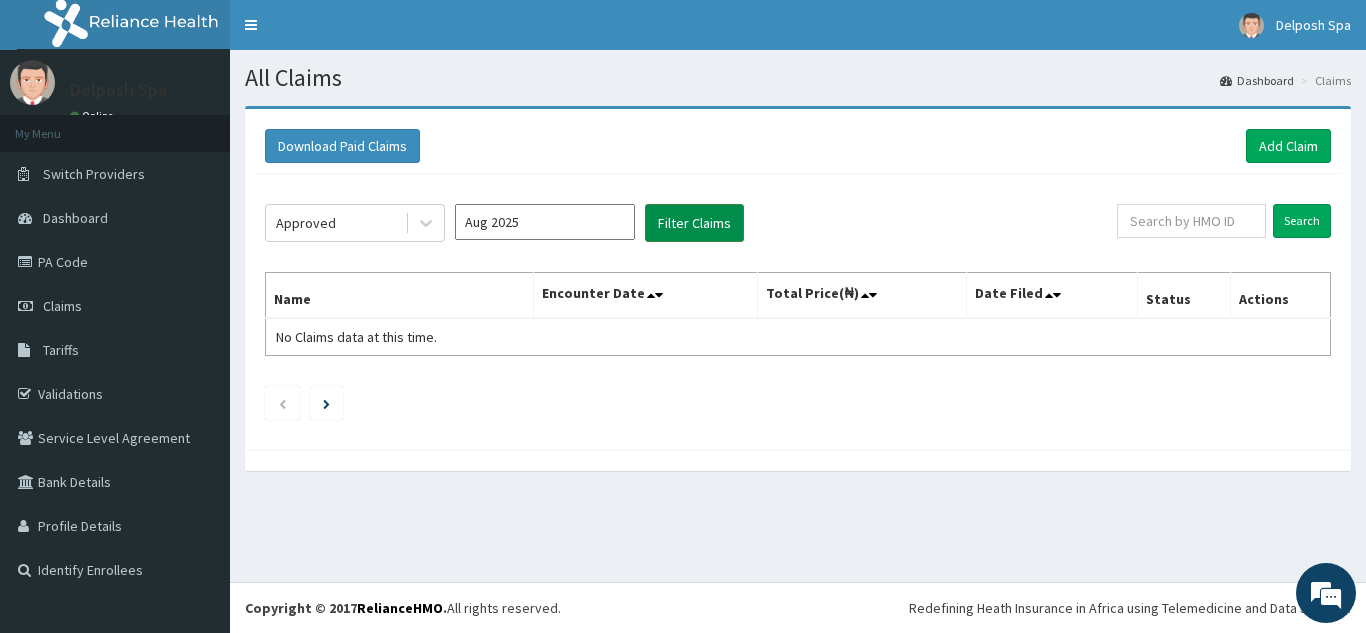 click on "Filter Claims" at bounding box center (694, 223) 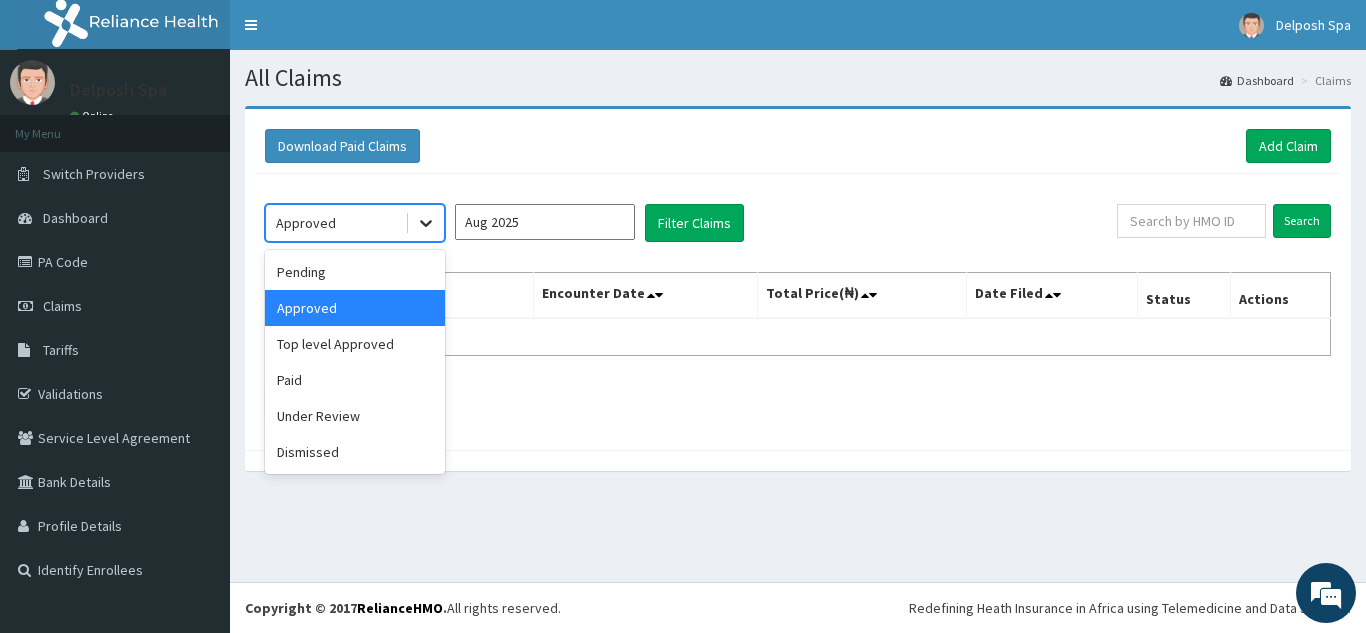 click 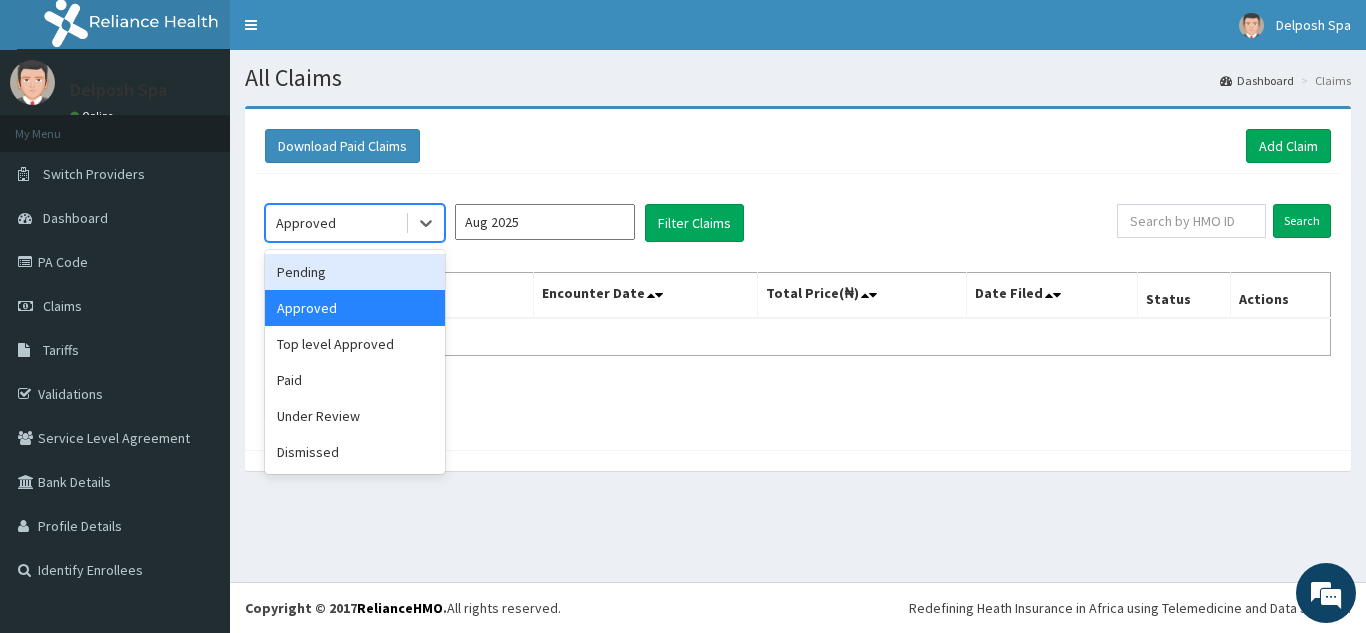 click on "Pending" at bounding box center [355, 272] 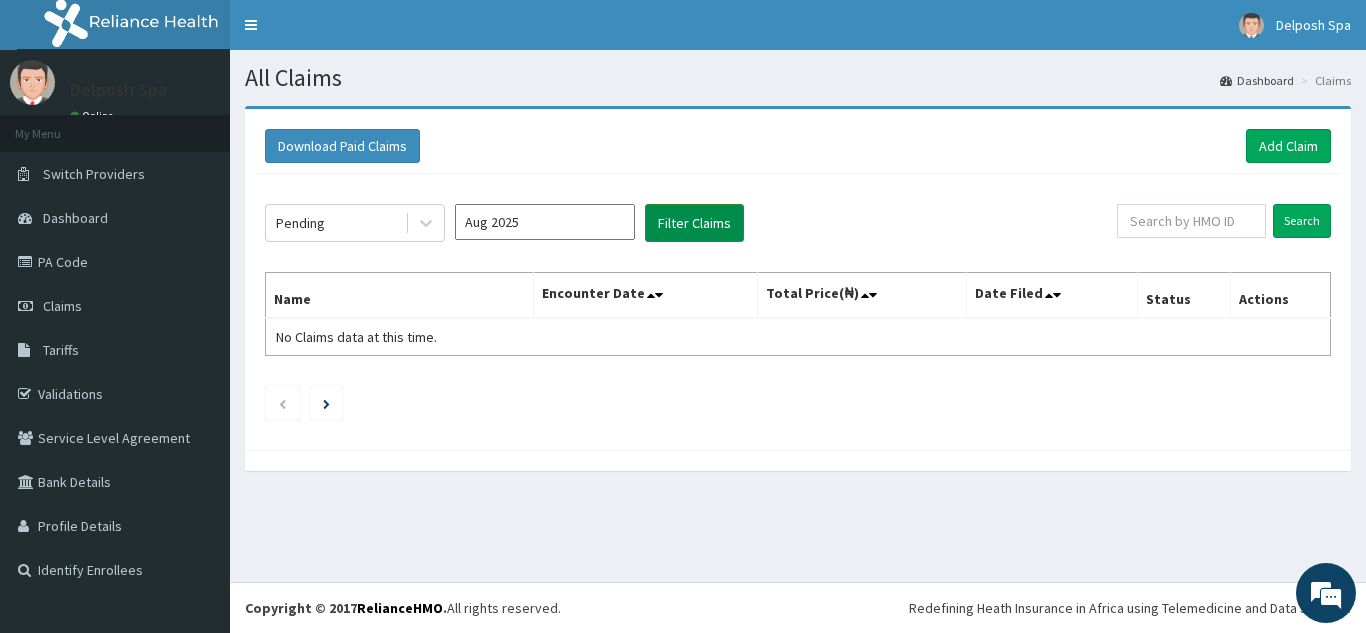 click on "Filter Claims" at bounding box center [694, 223] 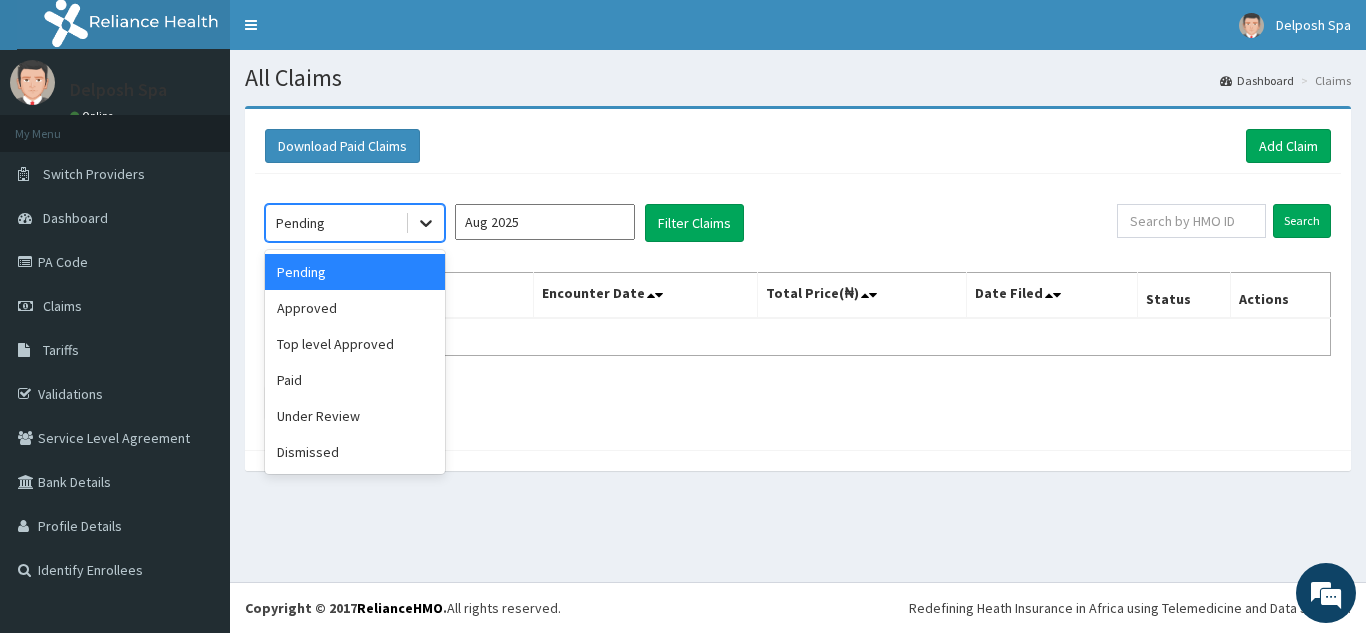 click 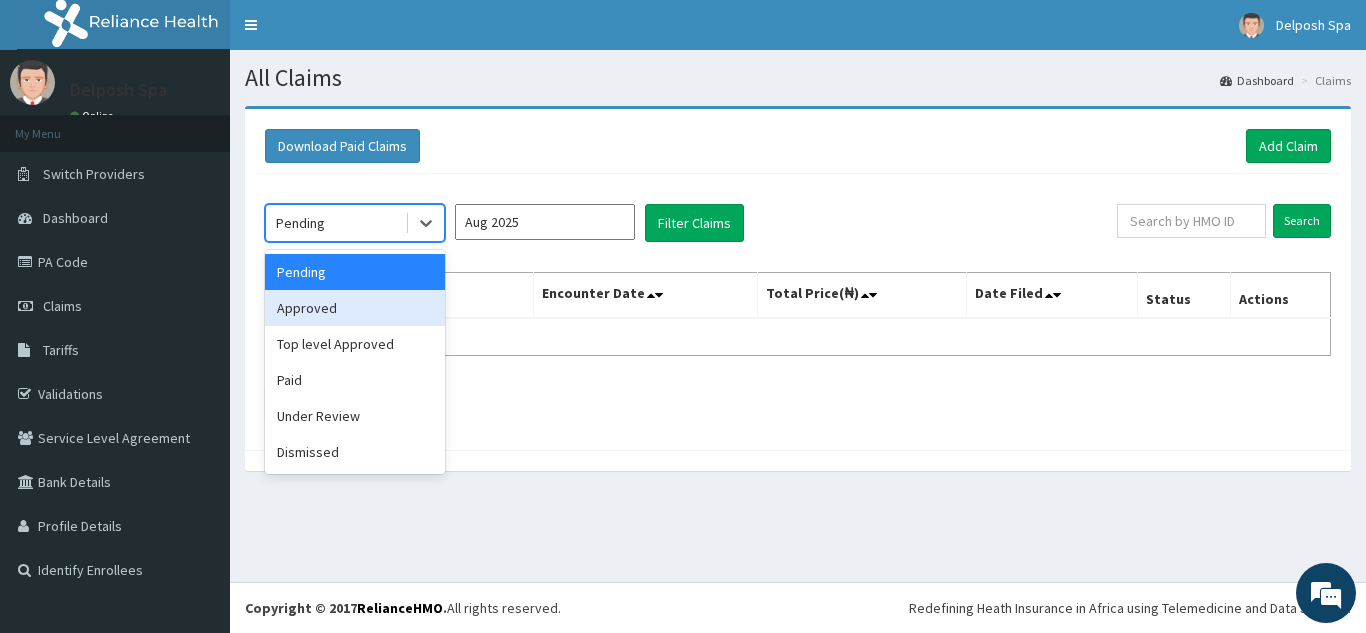 click on "Approved" at bounding box center [355, 308] 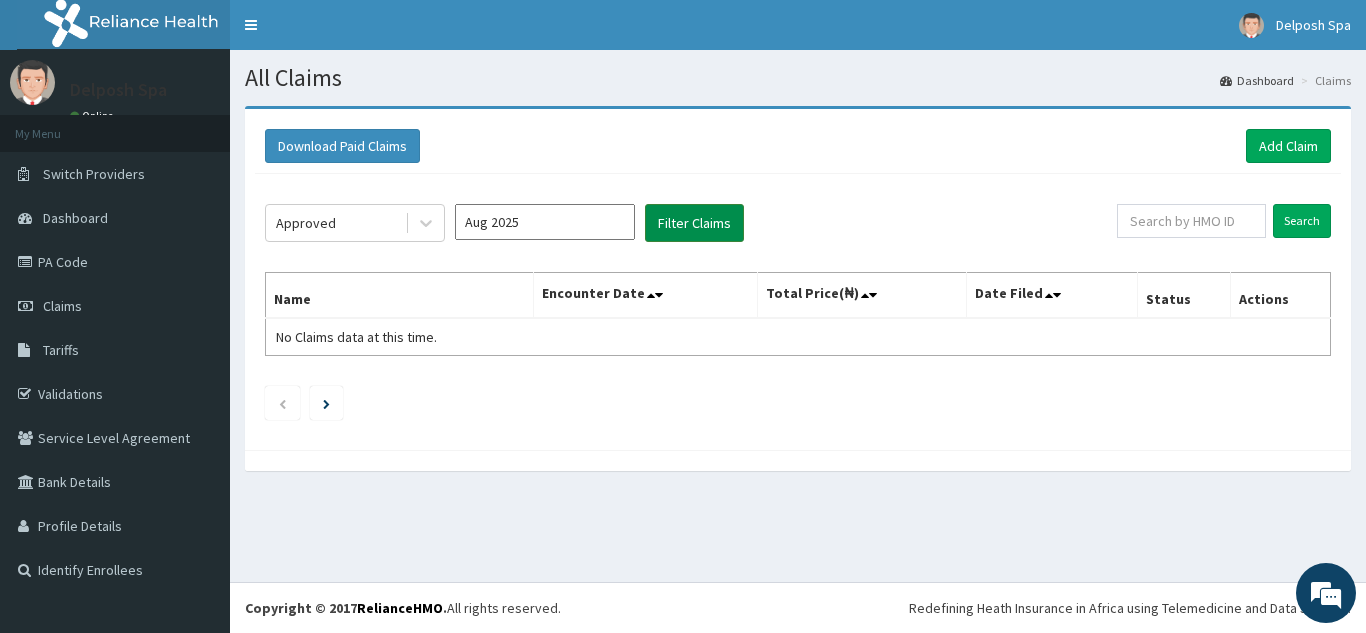 click on "Filter Claims" at bounding box center (694, 223) 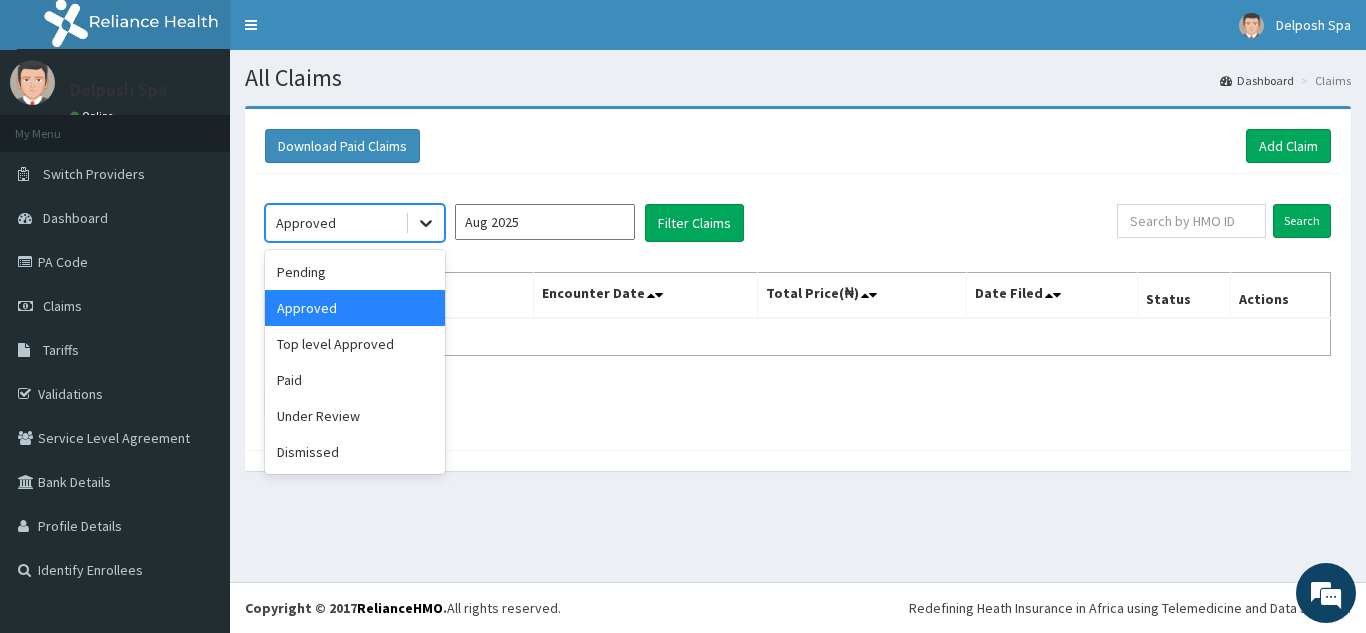 click 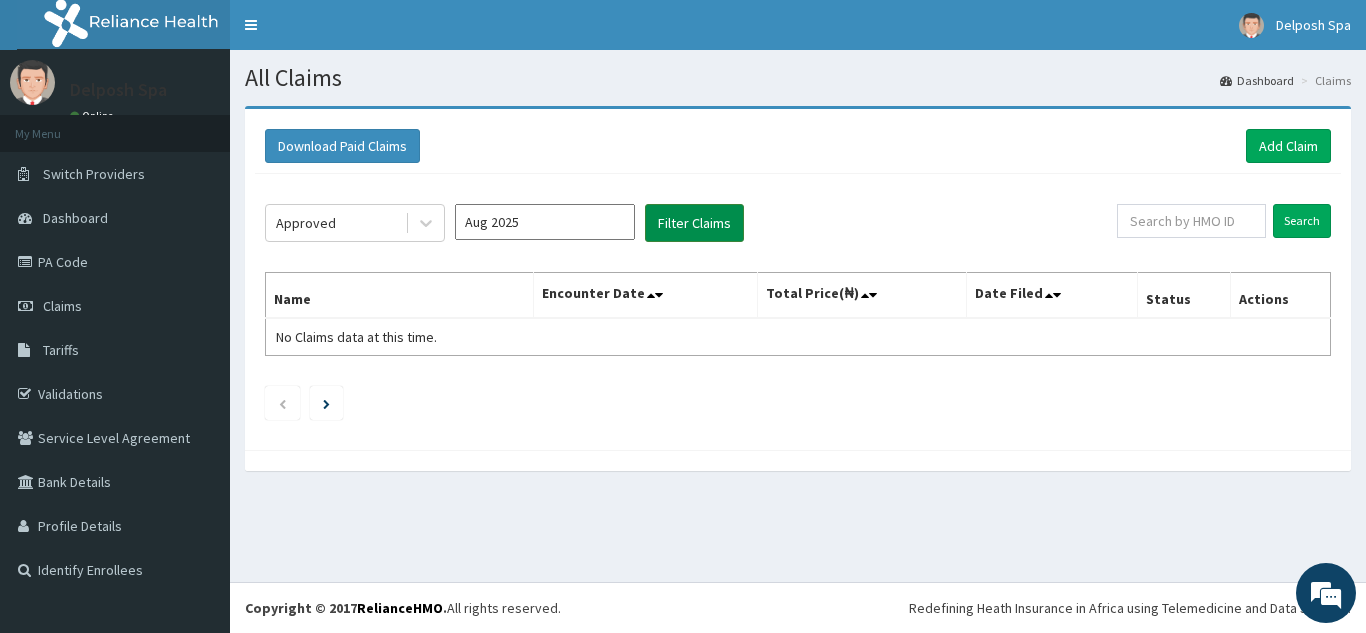 click on "Filter Claims" at bounding box center (694, 223) 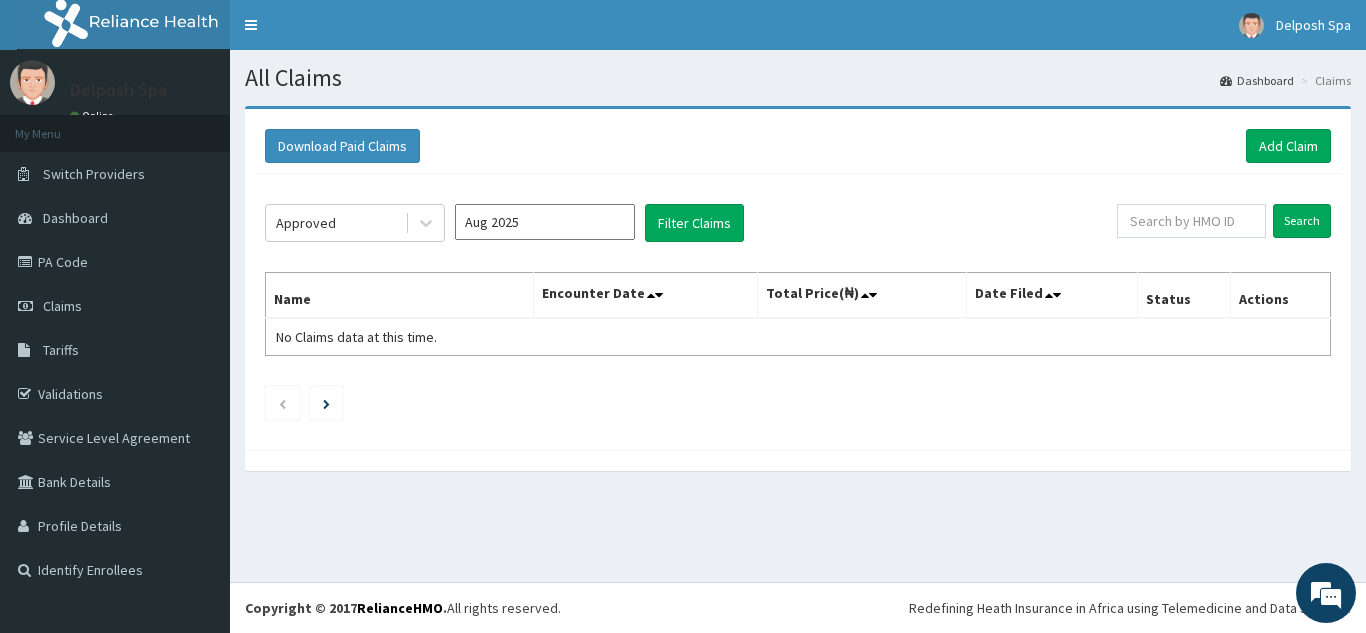 click on "Aug 2025" at bounding box center [545, 222] 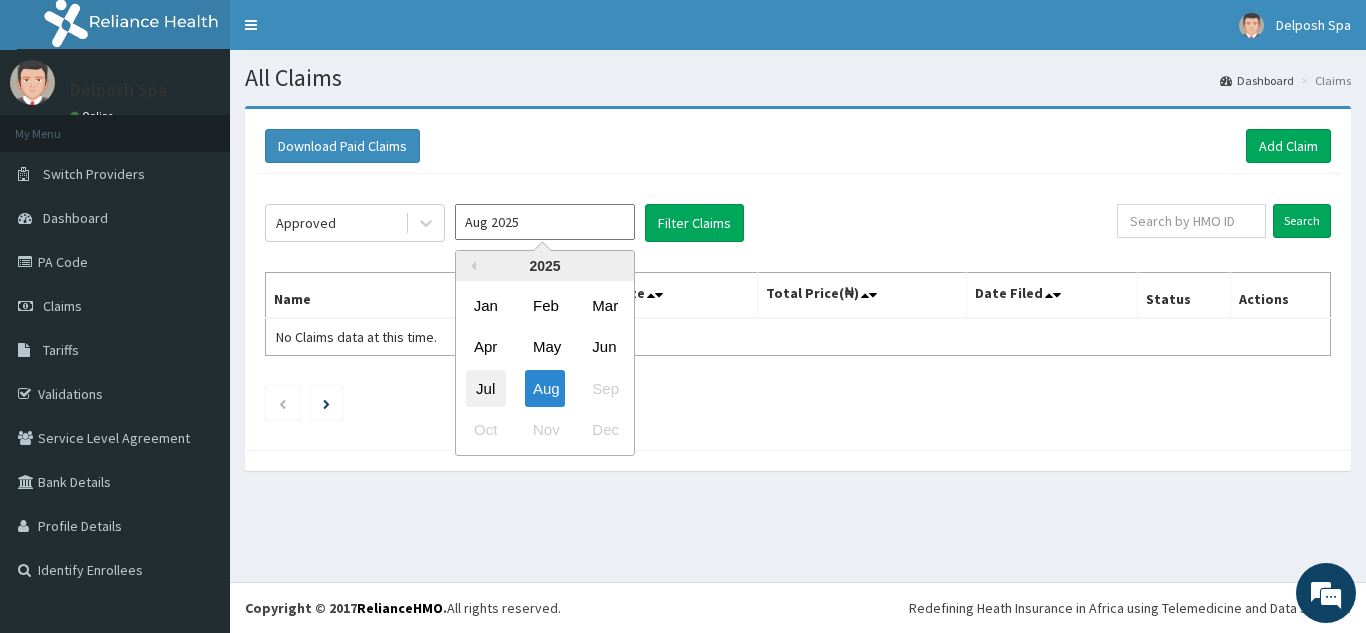 click on "Jul" at bounding box center (486, 388) 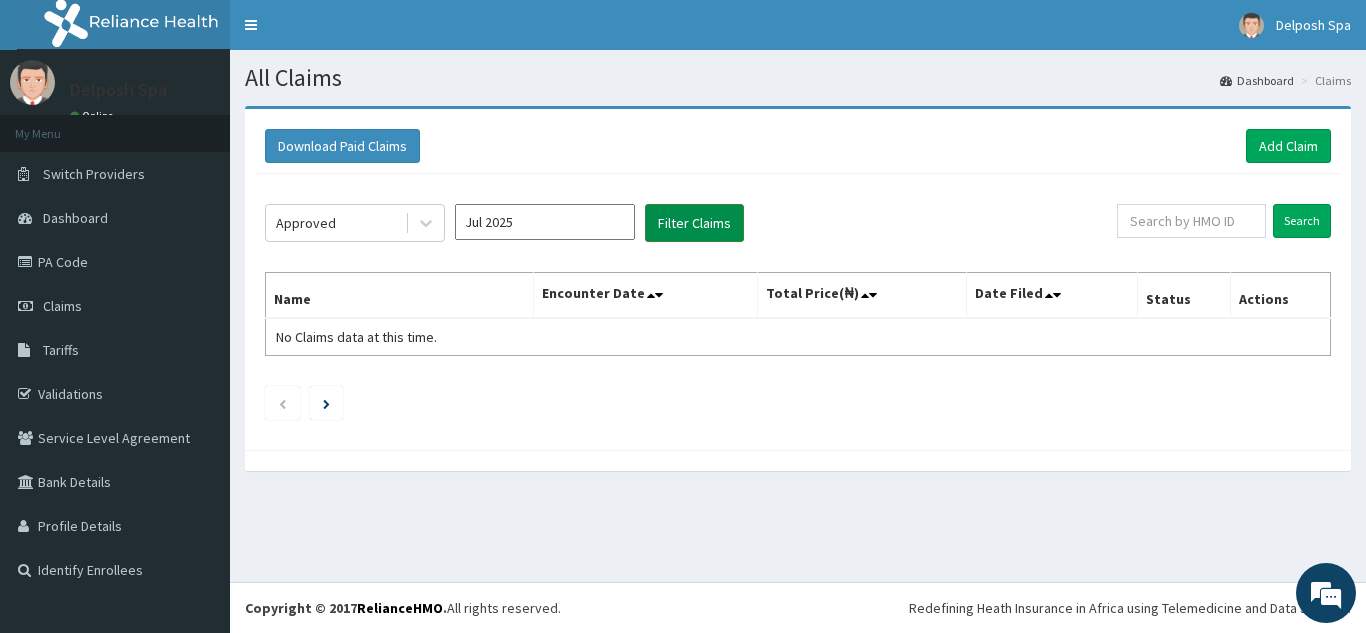 click on "Filter Claims" at bounding box center [694, 223] 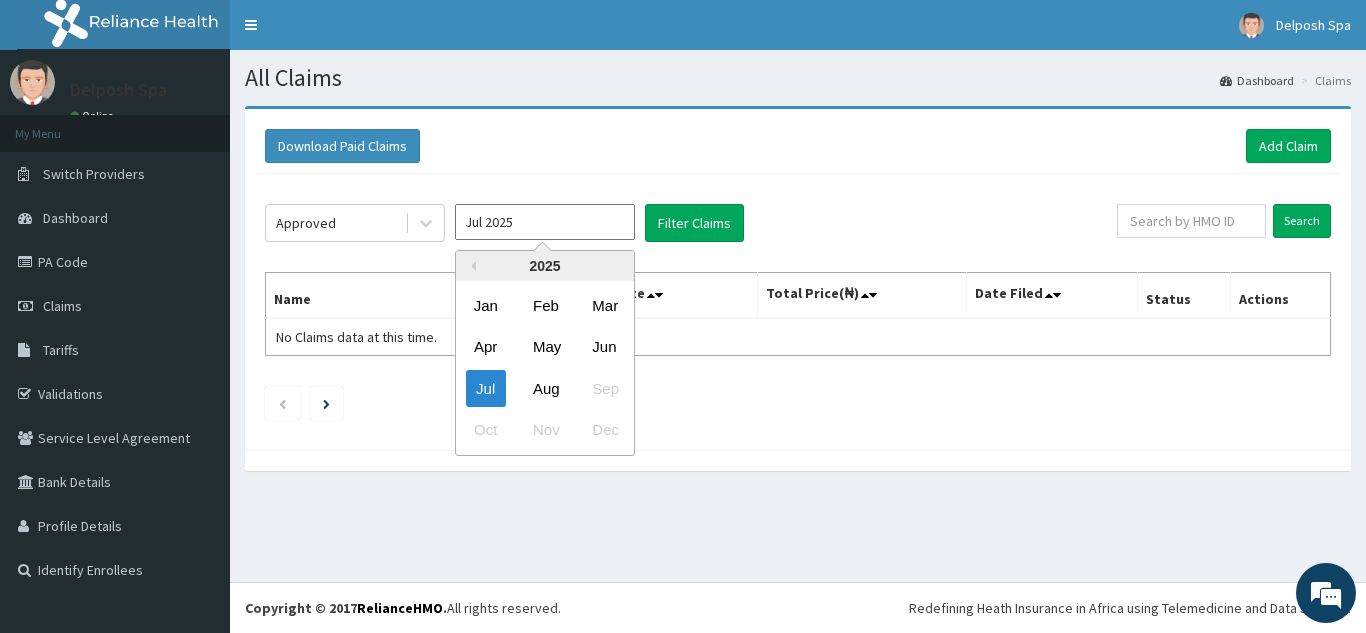 click on "Jul 2025" at bounding box center [545, 222] 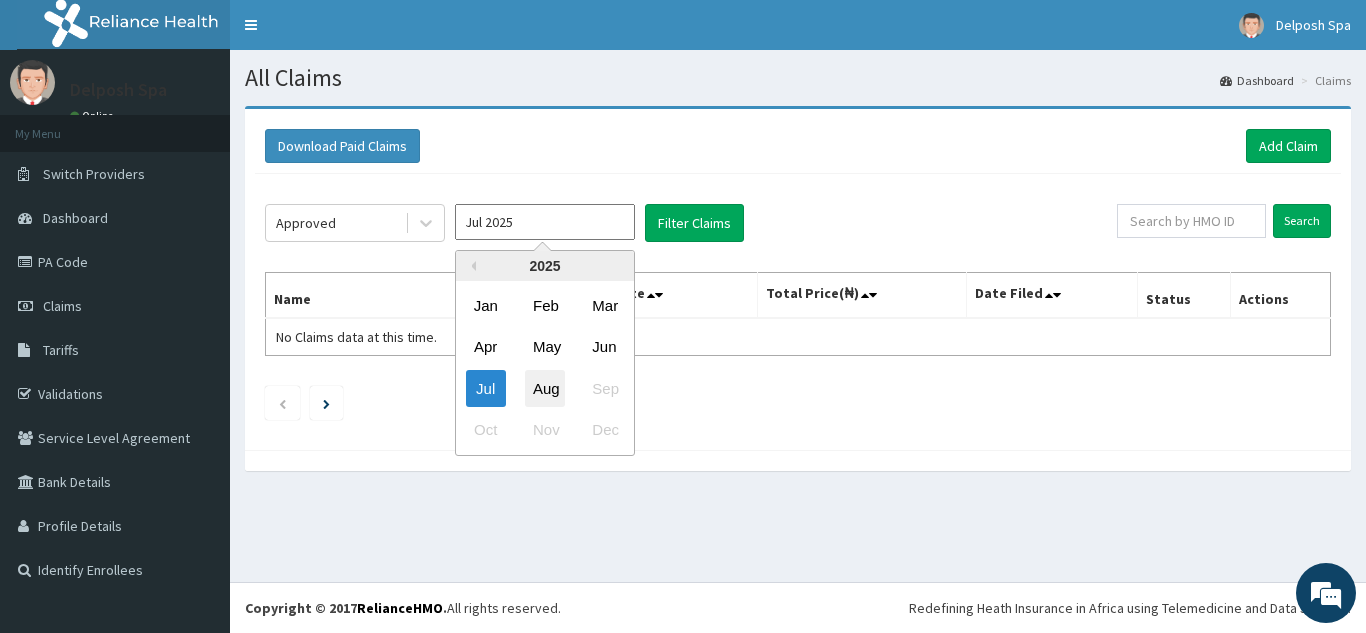 click on "Aug" at bounding box center (545, 388) 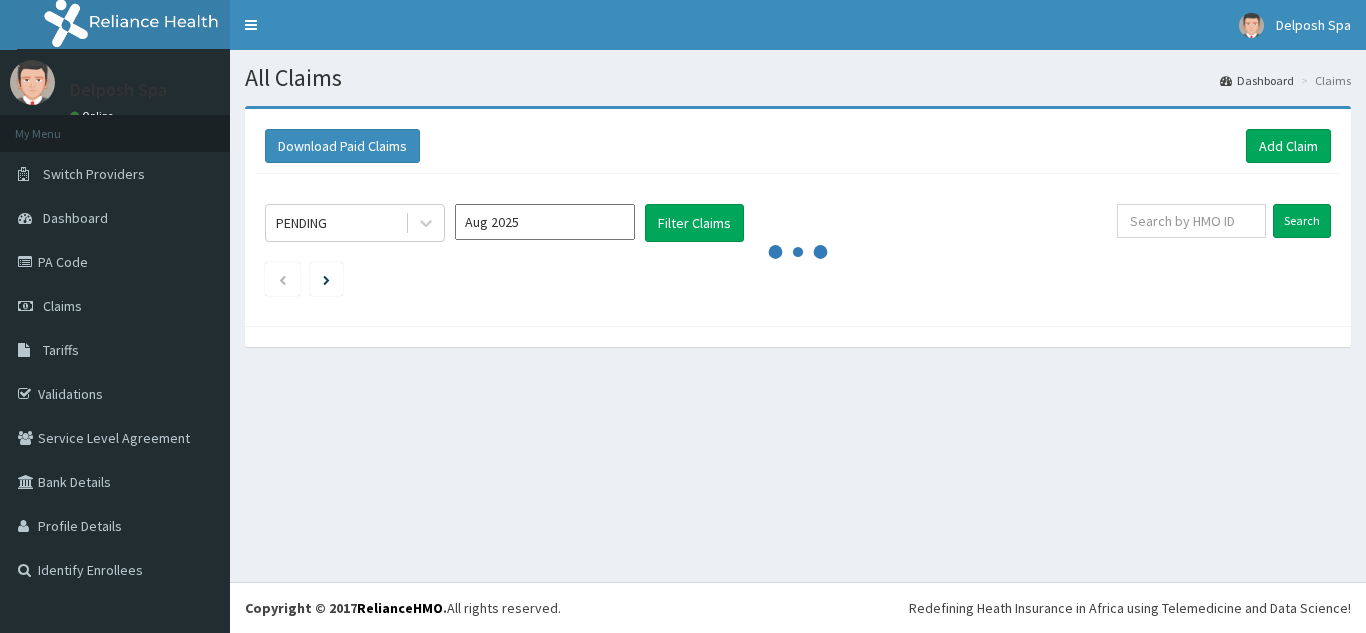 scroll, scrollTop: 0, scrollLeft: 0, axis: both 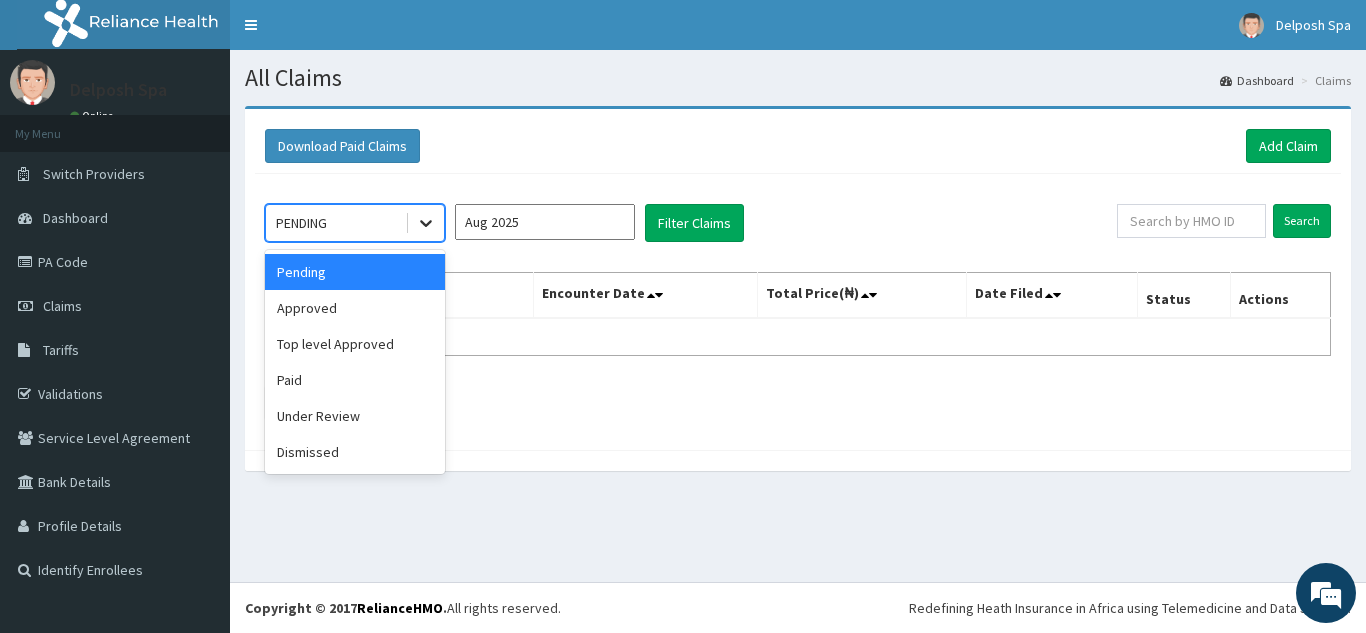 click 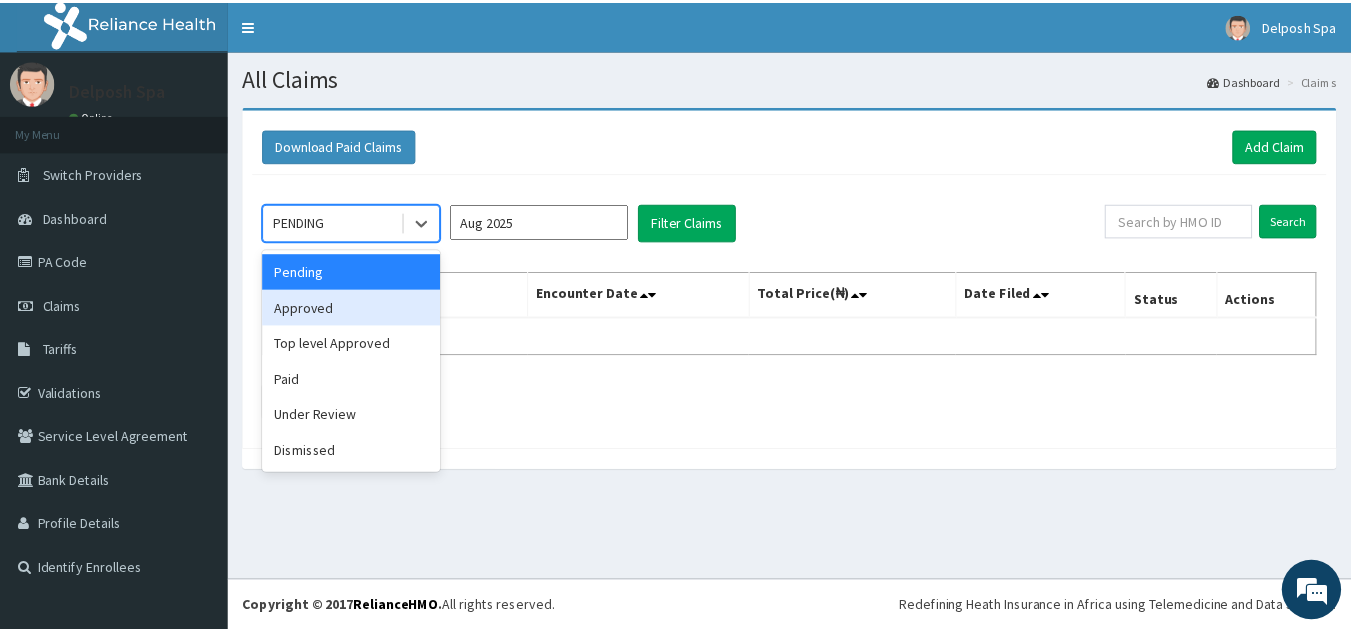 scroll, scrollTop: 0, scrollLeft: 0, axis: both 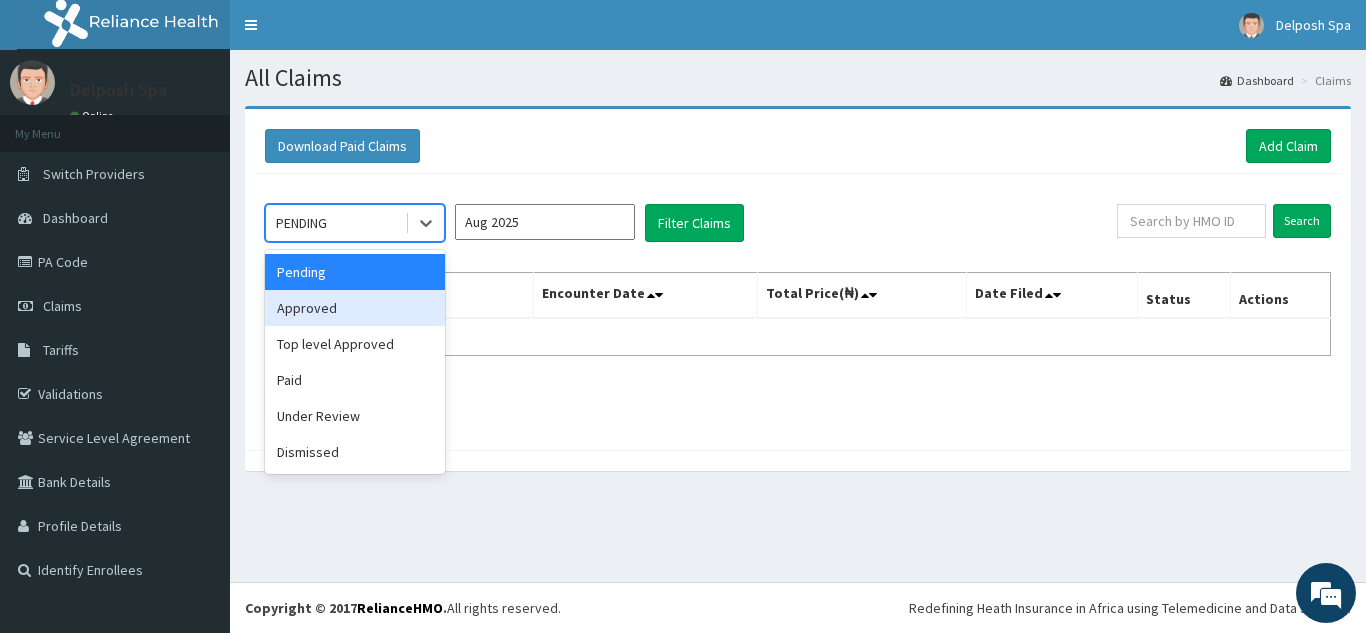 click on "Approved" at bounding box center [355, 308] 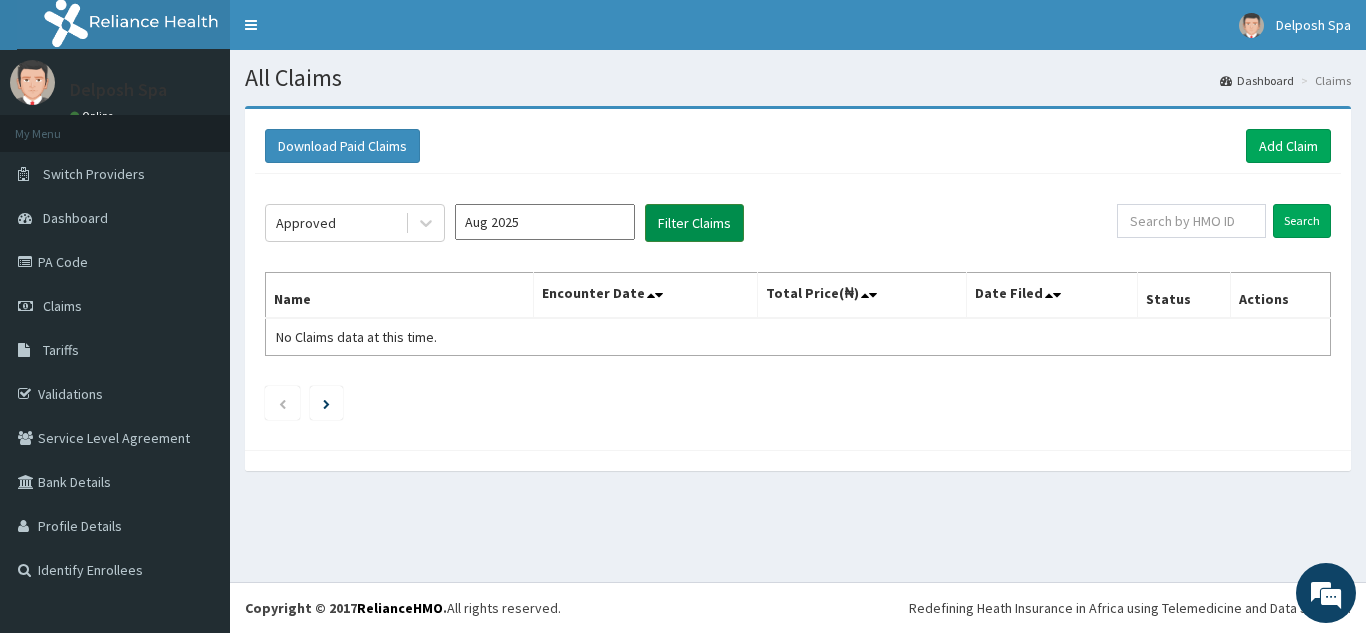 click on "Filter Claims" at bounding box center (694, 223) 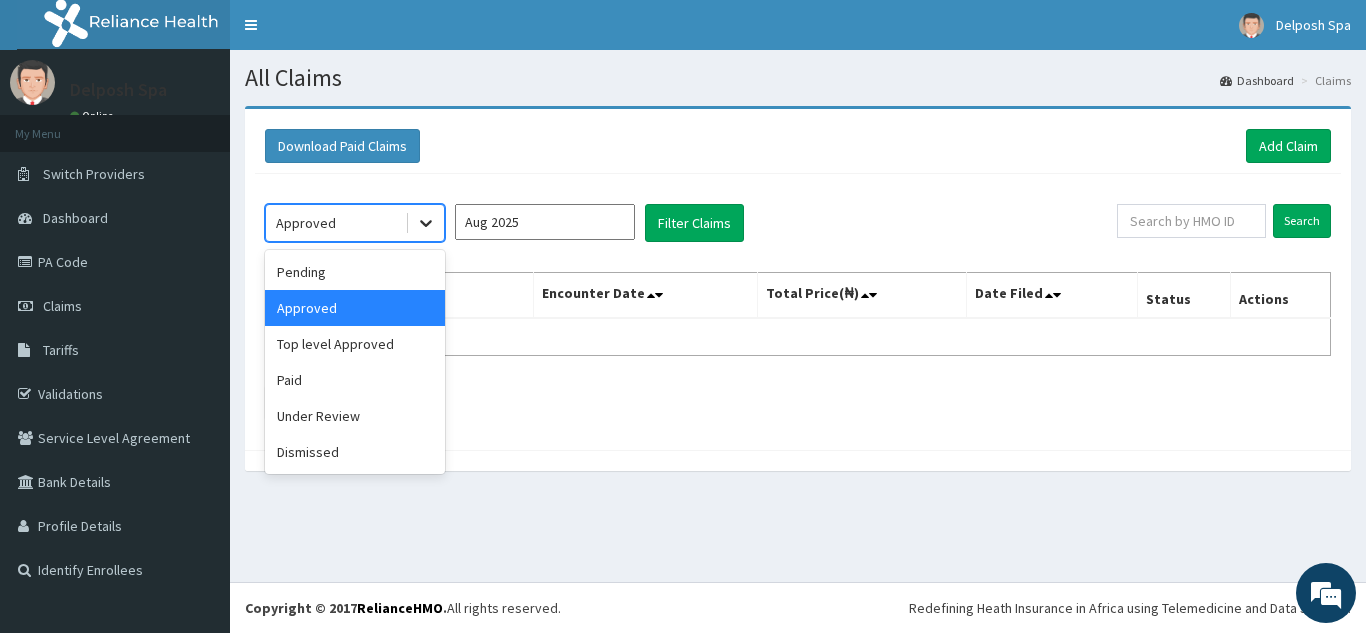 click 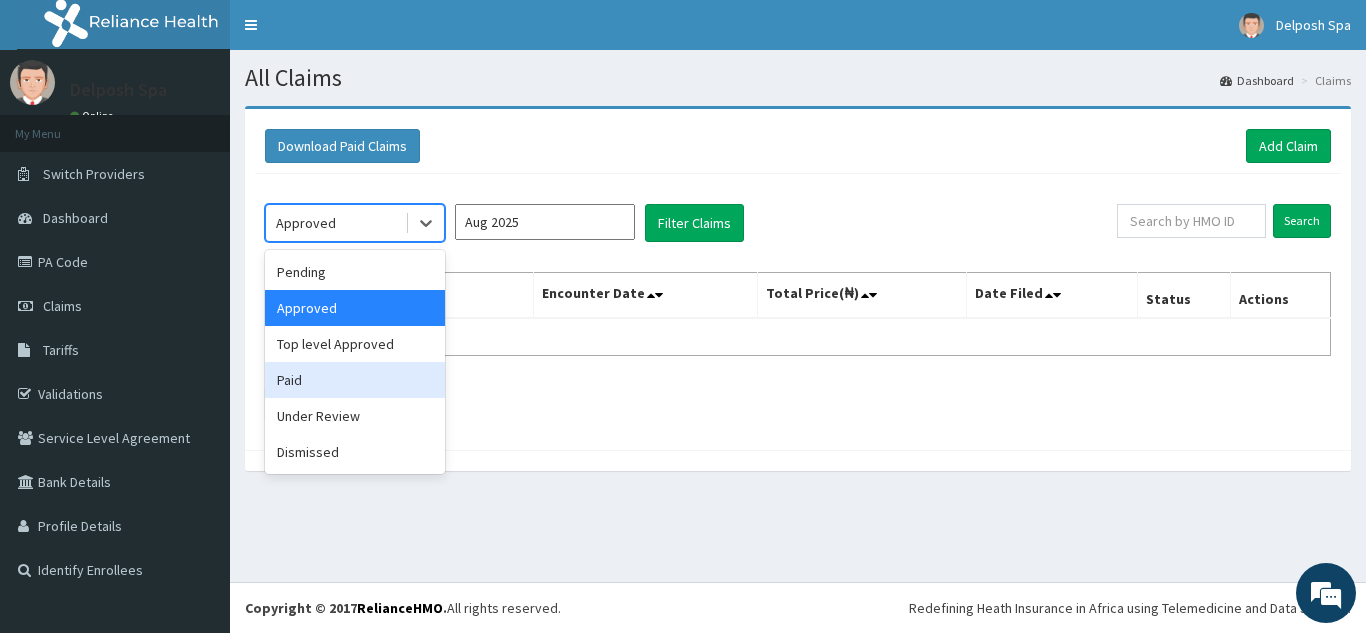 click on "Paid" at bounding box center (355, 380) 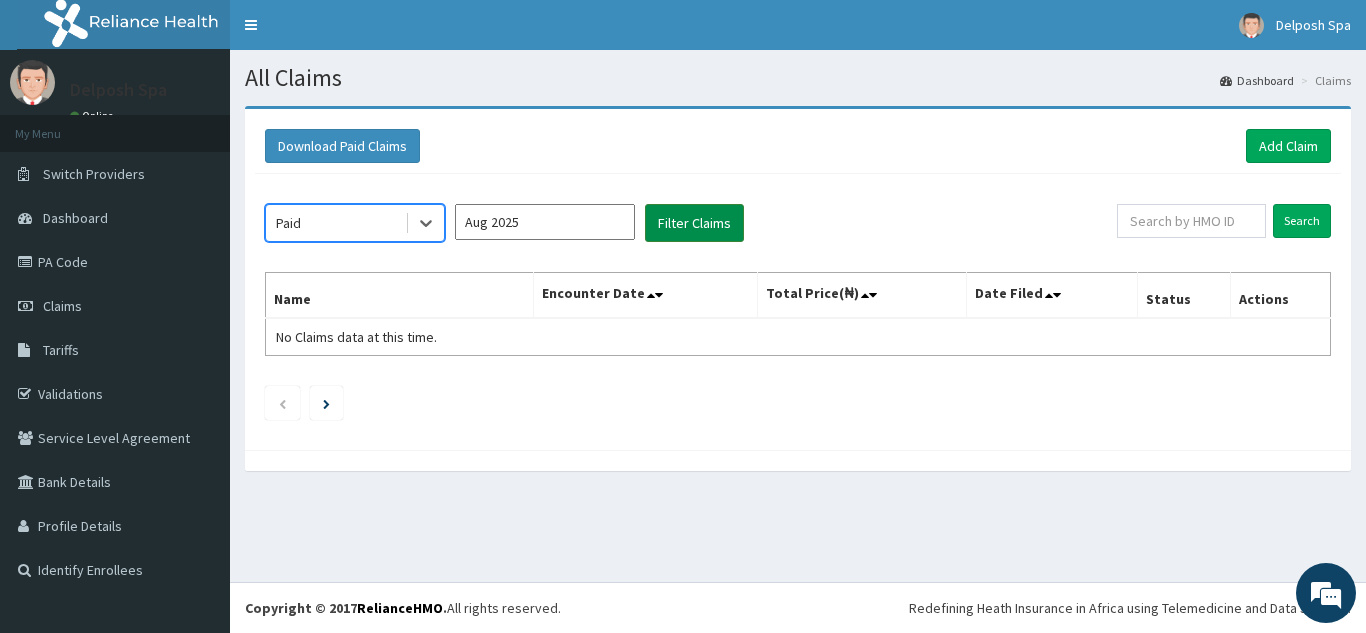 click on "Filter Claims" at bounding box center (694, 223) 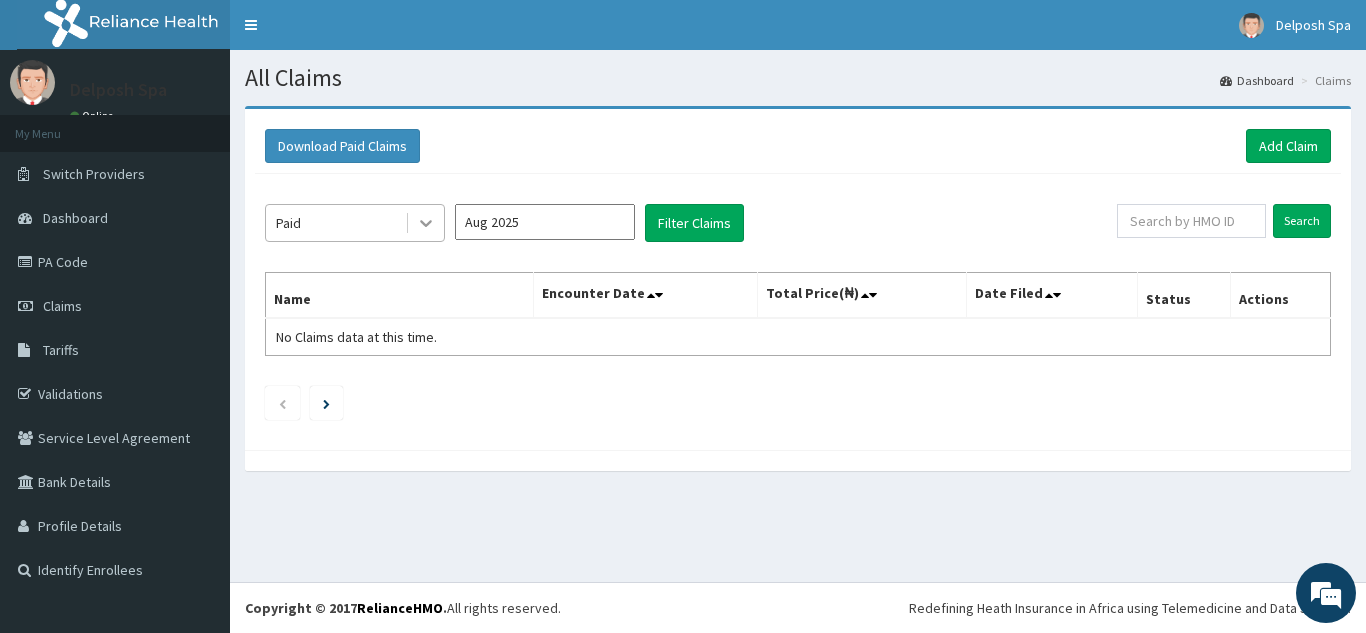 click 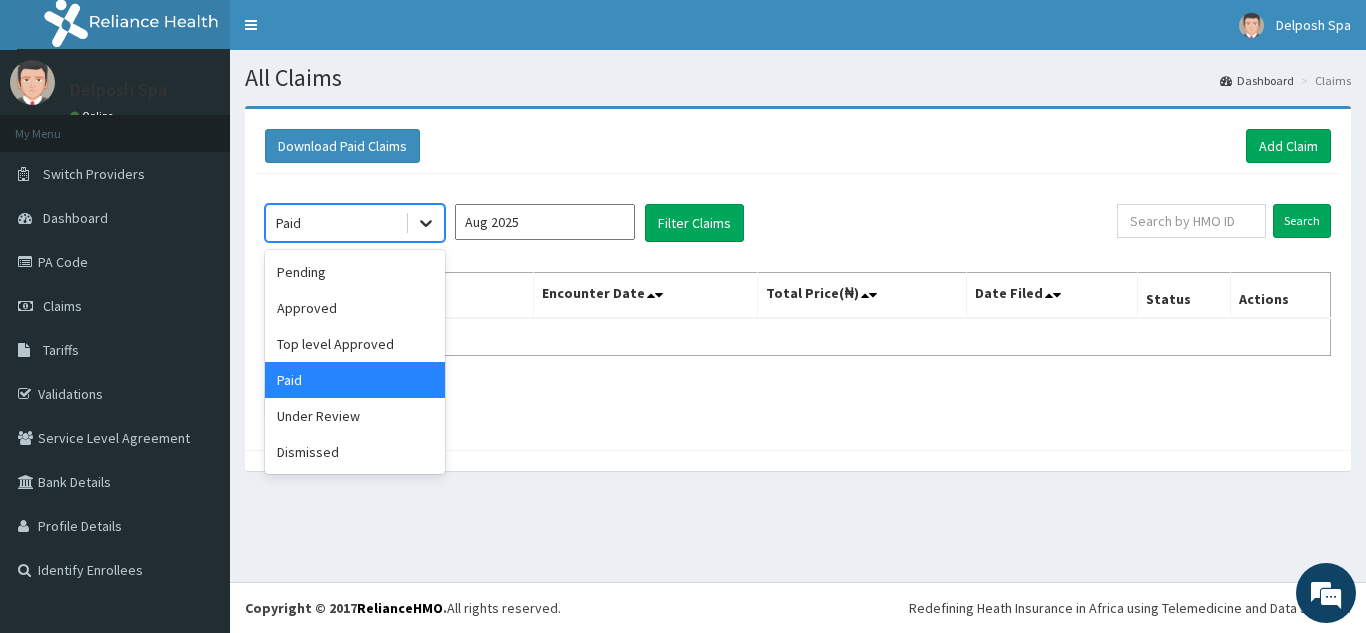 click 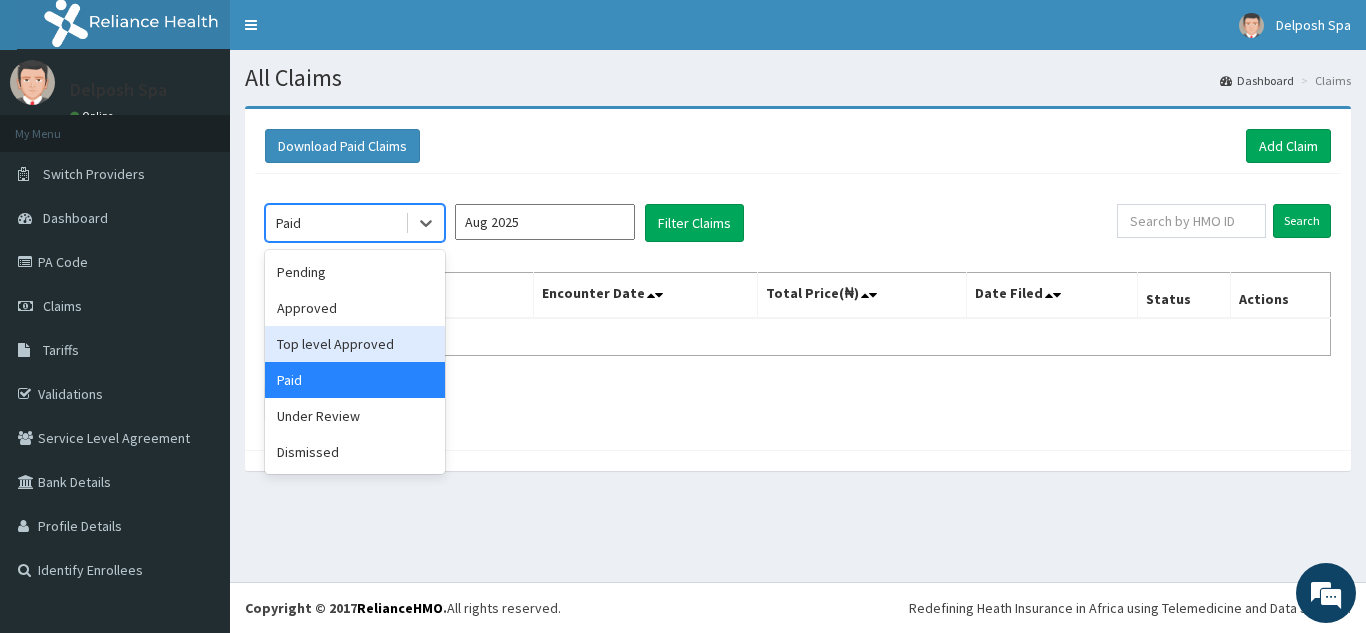 click on "Top level Approved" at bounding box center (355, 344) 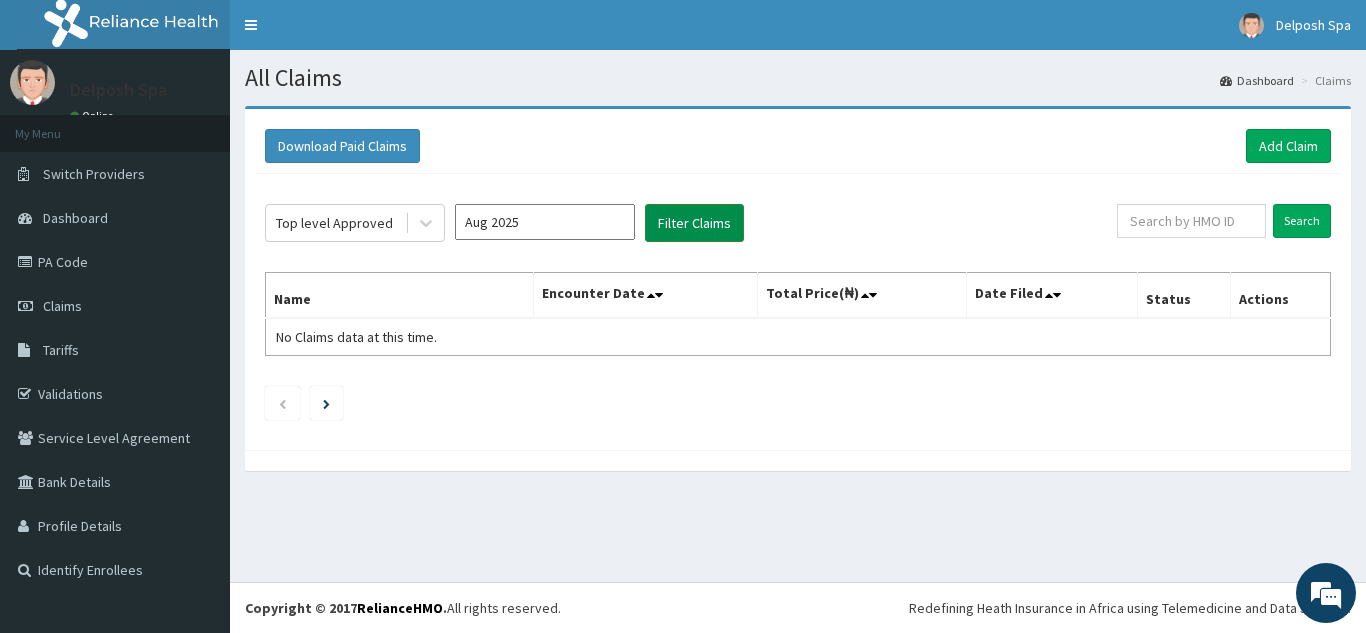 click on "Filter Claims" at bounding box center [694, 223] 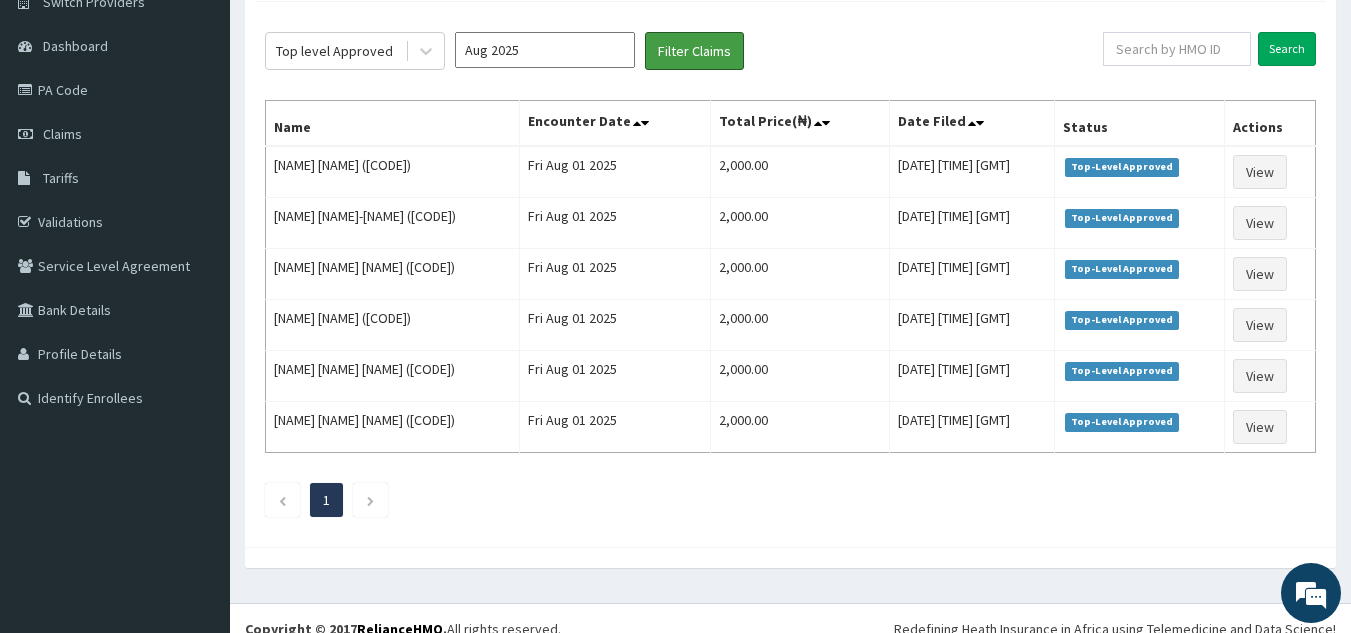 scroll, scrollTop: 173, scrollLeft: 0, axis: vertical 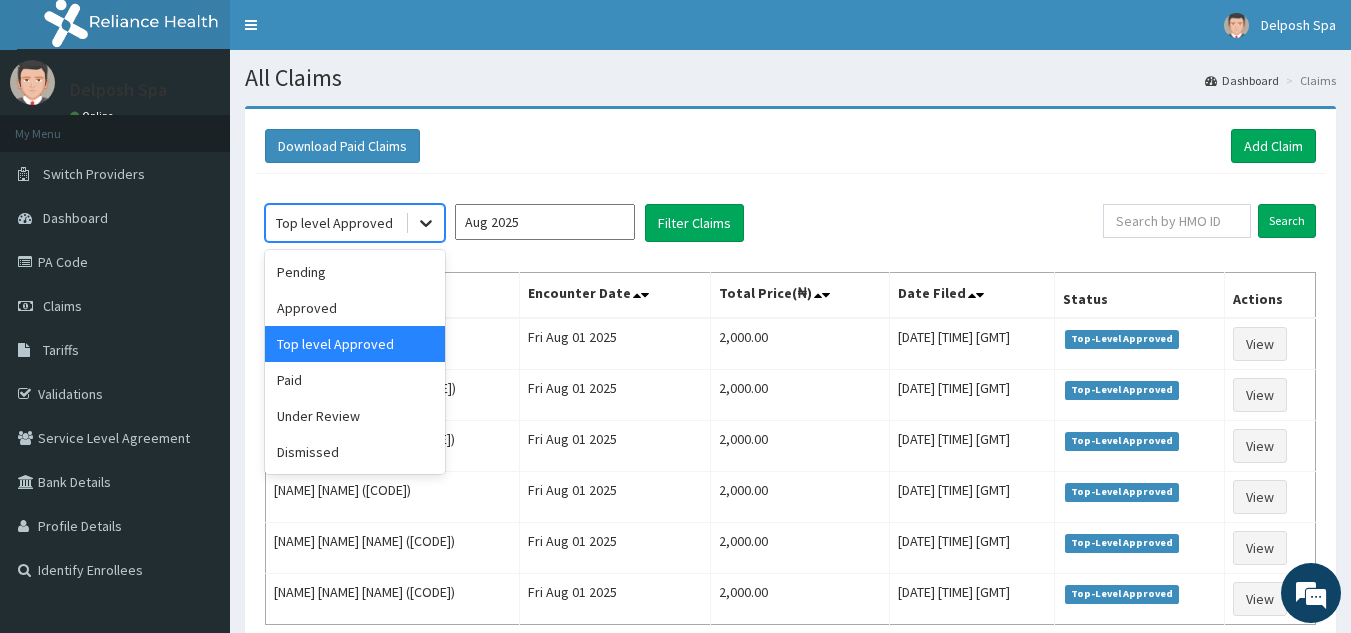 click 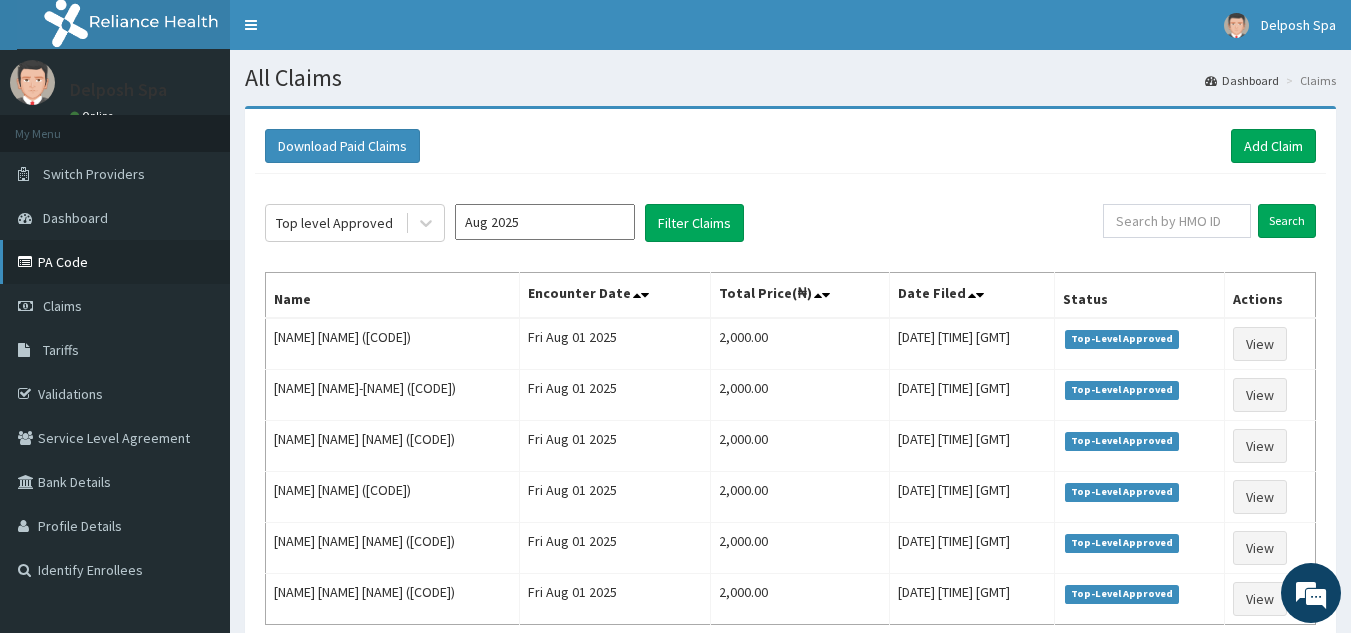 click on "PA Code" at bounding box center (115, 262) 